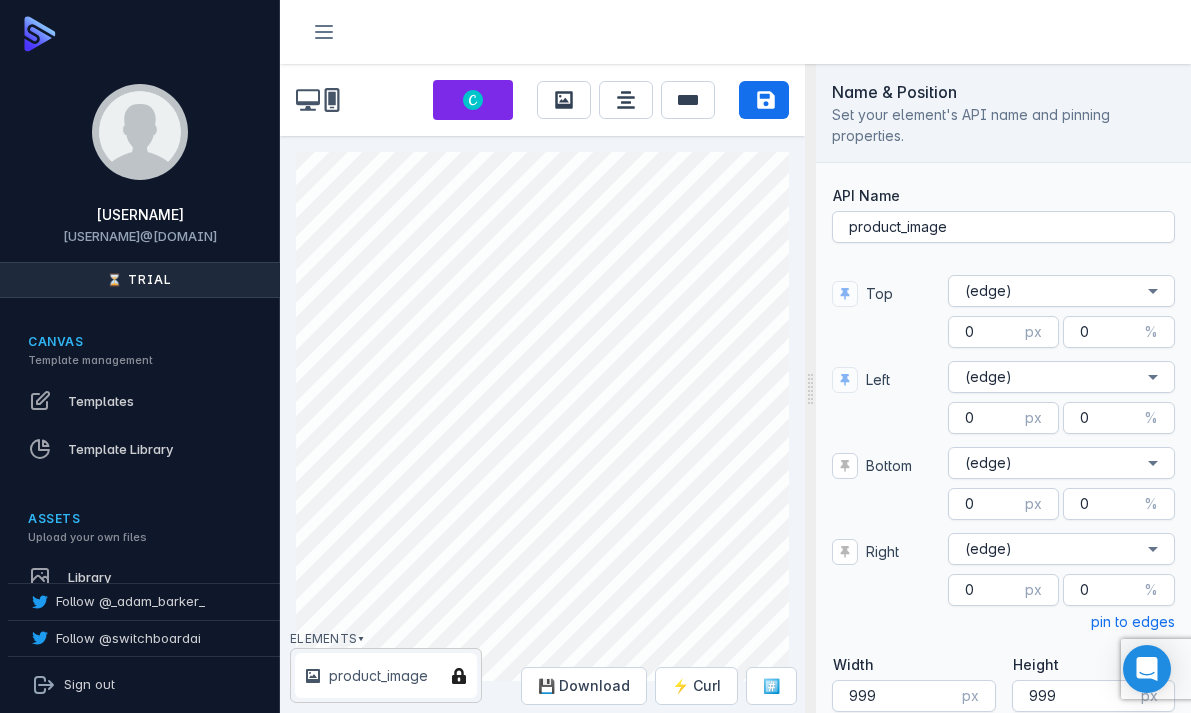 scroll, scrollTop: 0, scrollLeft: 0, axis: both 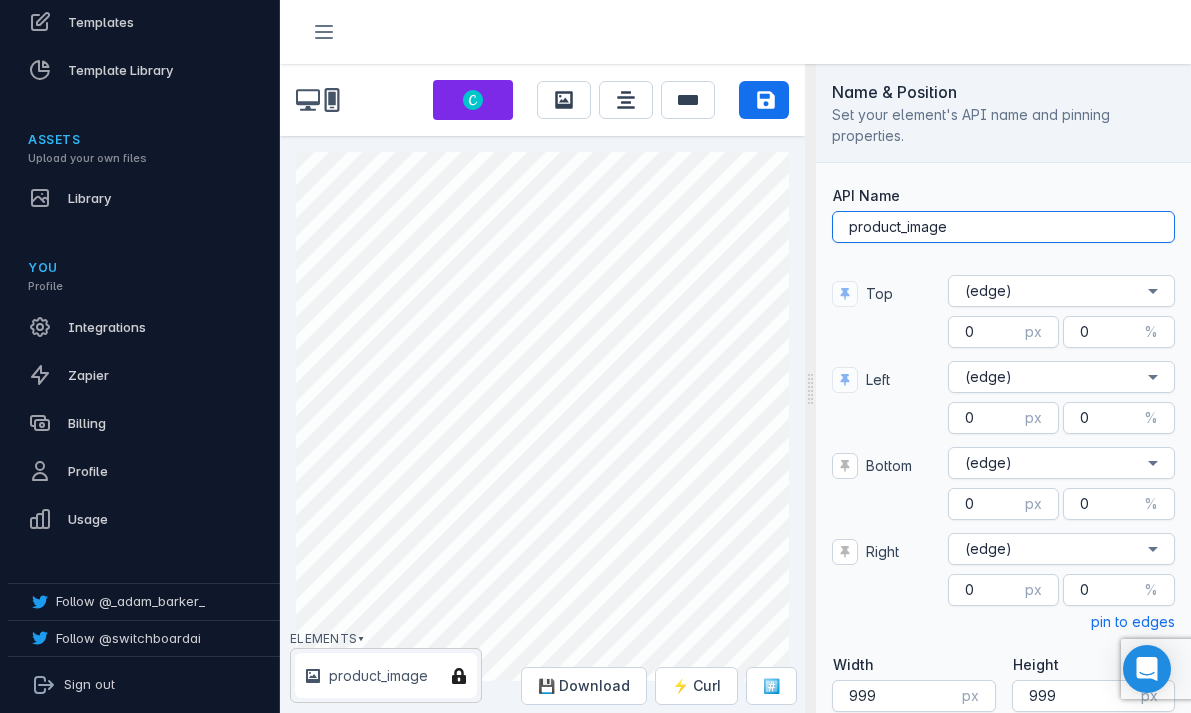 drag, startPoint x: 956, startPoint y: 228, endPoint x: 814, endPoint y: 222, distance: 142.12671 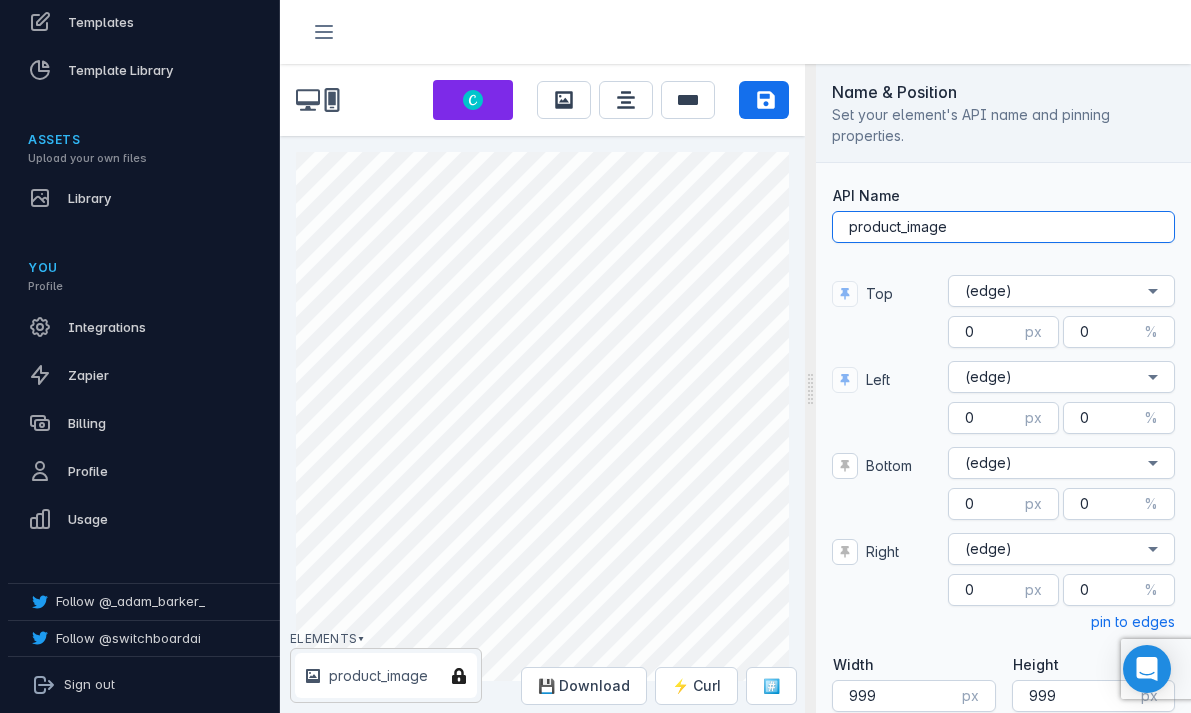 click on "product_image API Name Top (edge) 0 px 0 % Left (edge) 0 px 0 % Bottom (edge) 0 px 0 % Right (edge) 0 px 0 % pin to edges 999 Width px 999 Height px 0 Angle deg Corner Radius 0 0" at bounding box center (1003, 562) 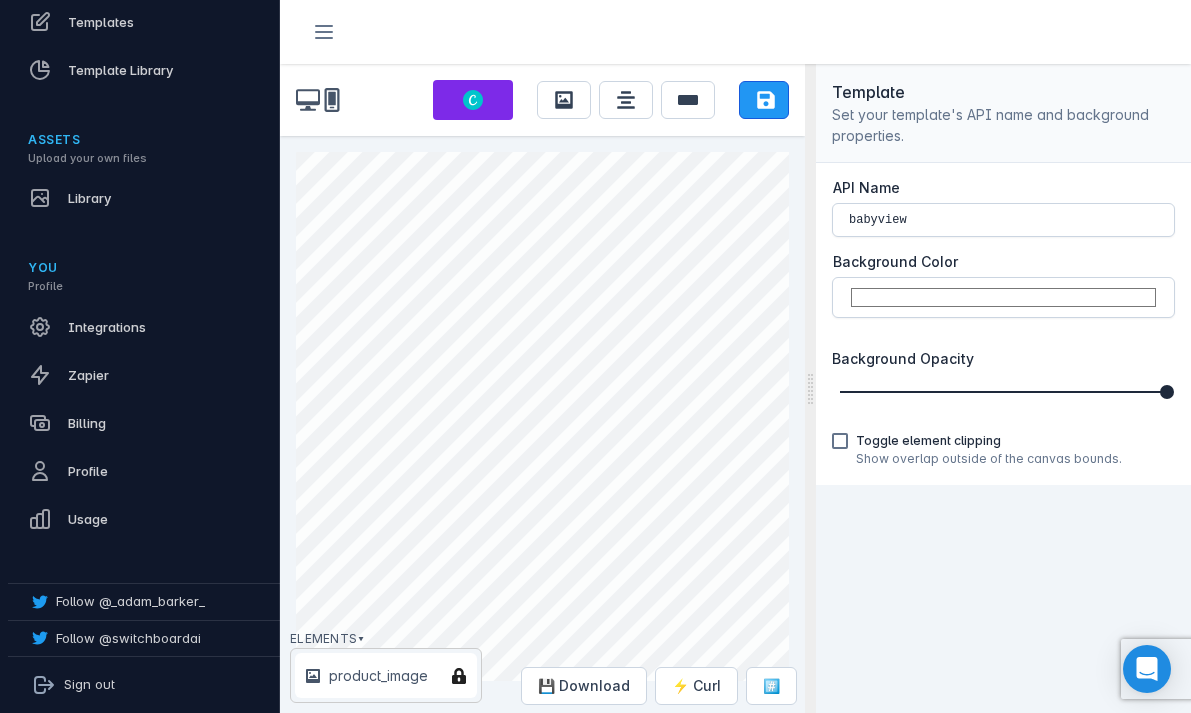 click on "Save" at bounding box center (764, 100) 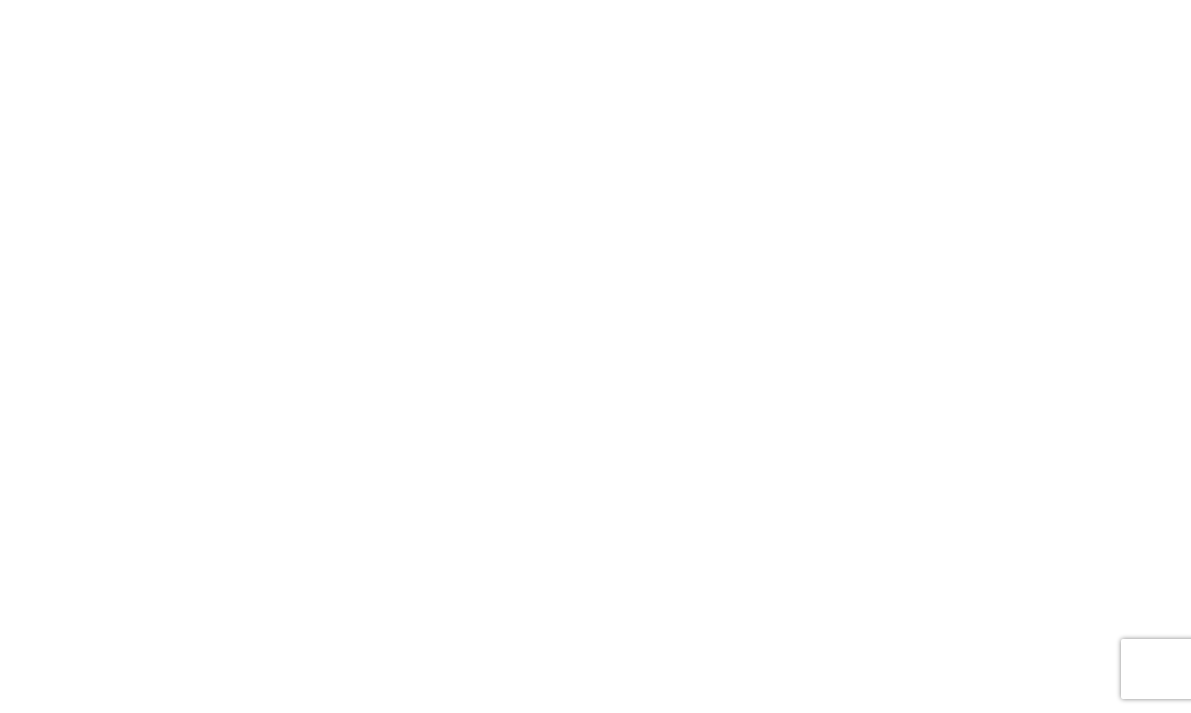 scroll, scrollTop: 0, scrollLeft: 0, axis: both 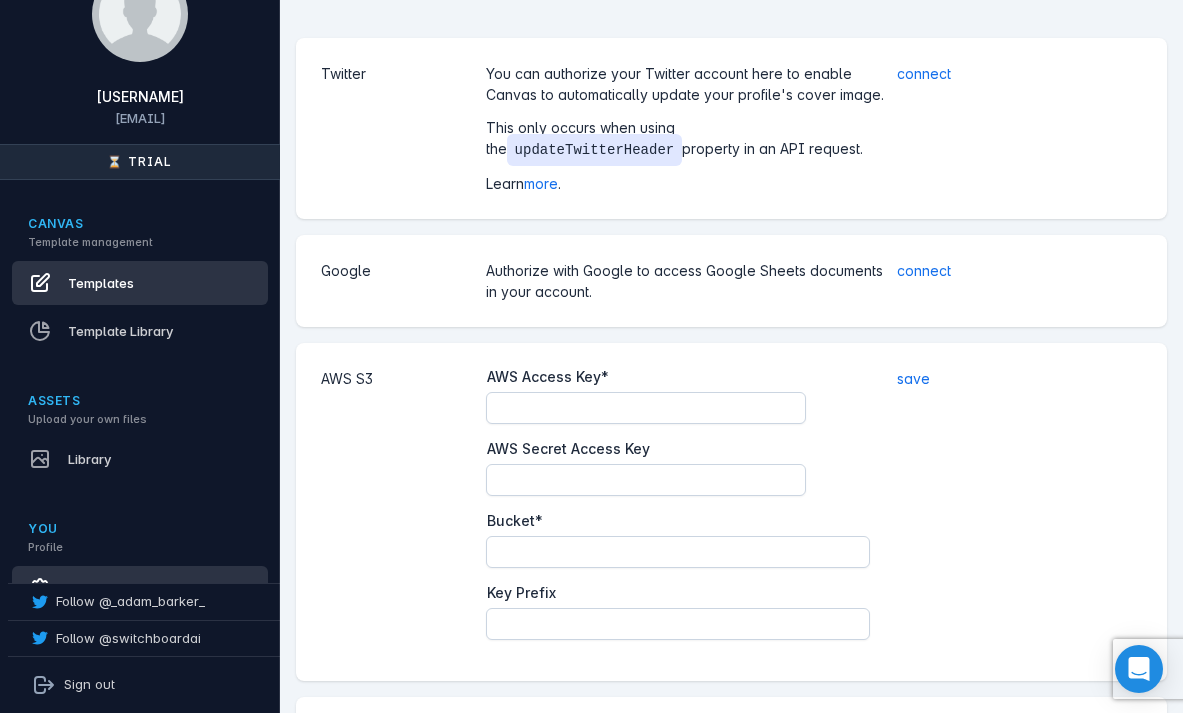 click on "Templates" at bounding box center [140, 283] 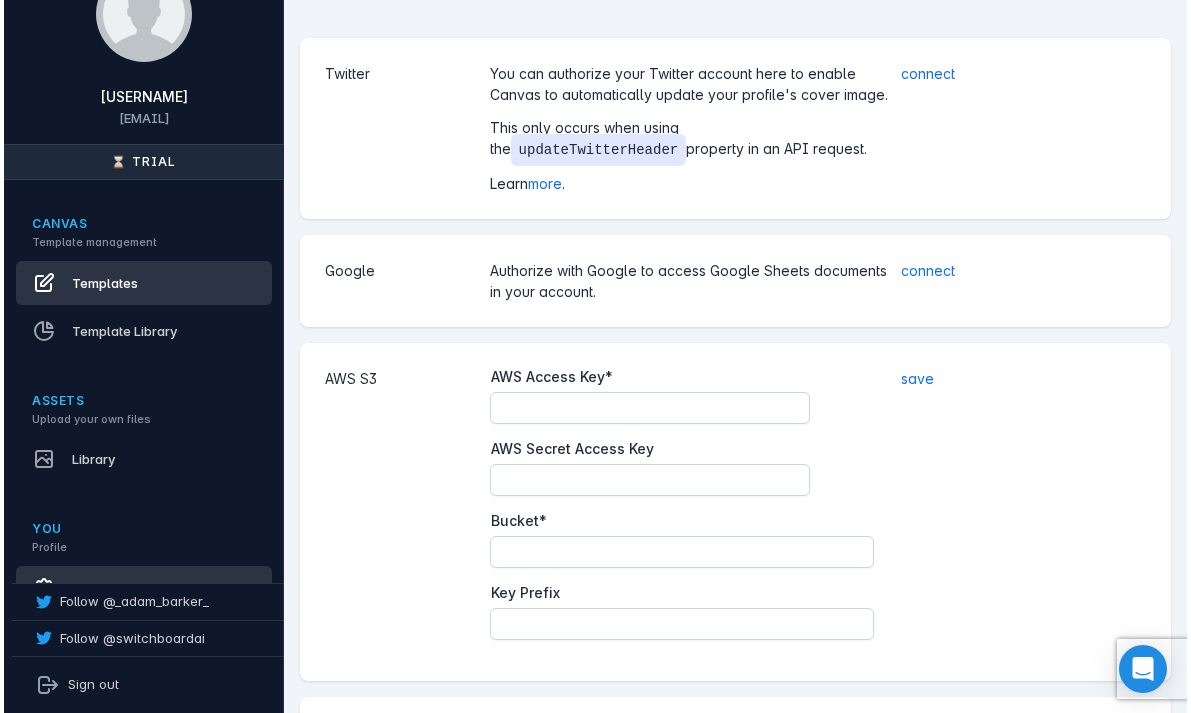 scroll, scrollTop: 0, scrollLeft: 0, axis: both 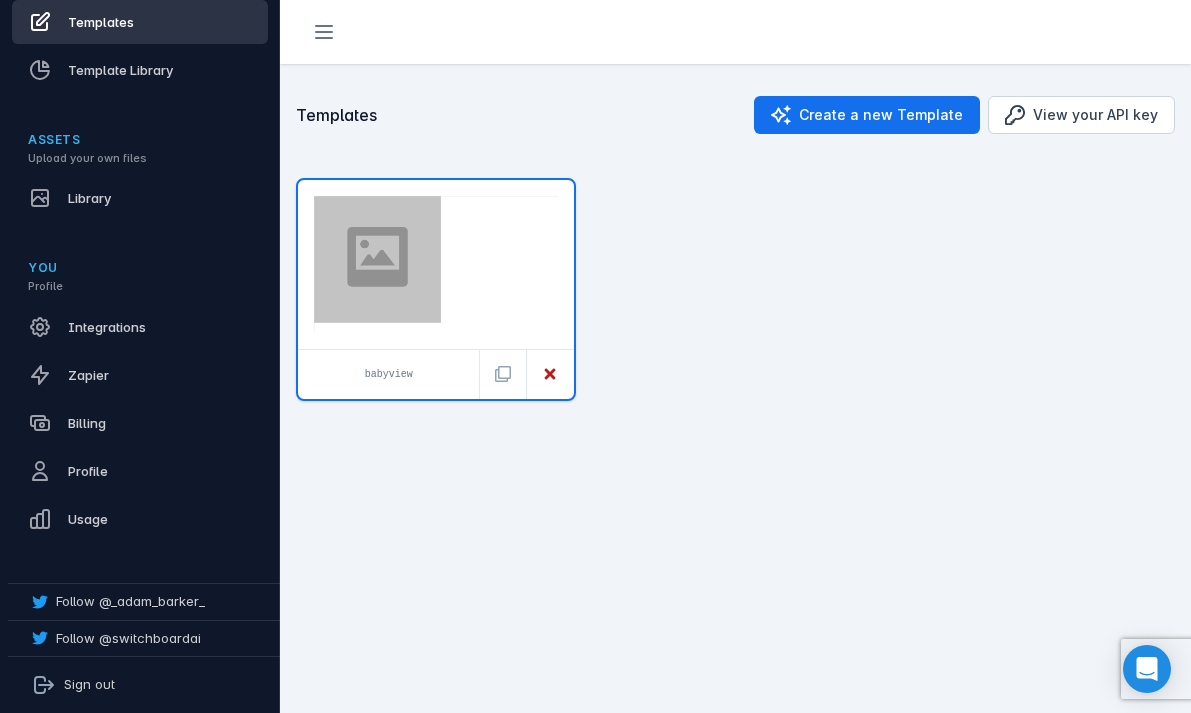 click at bounding box center (436, 264) 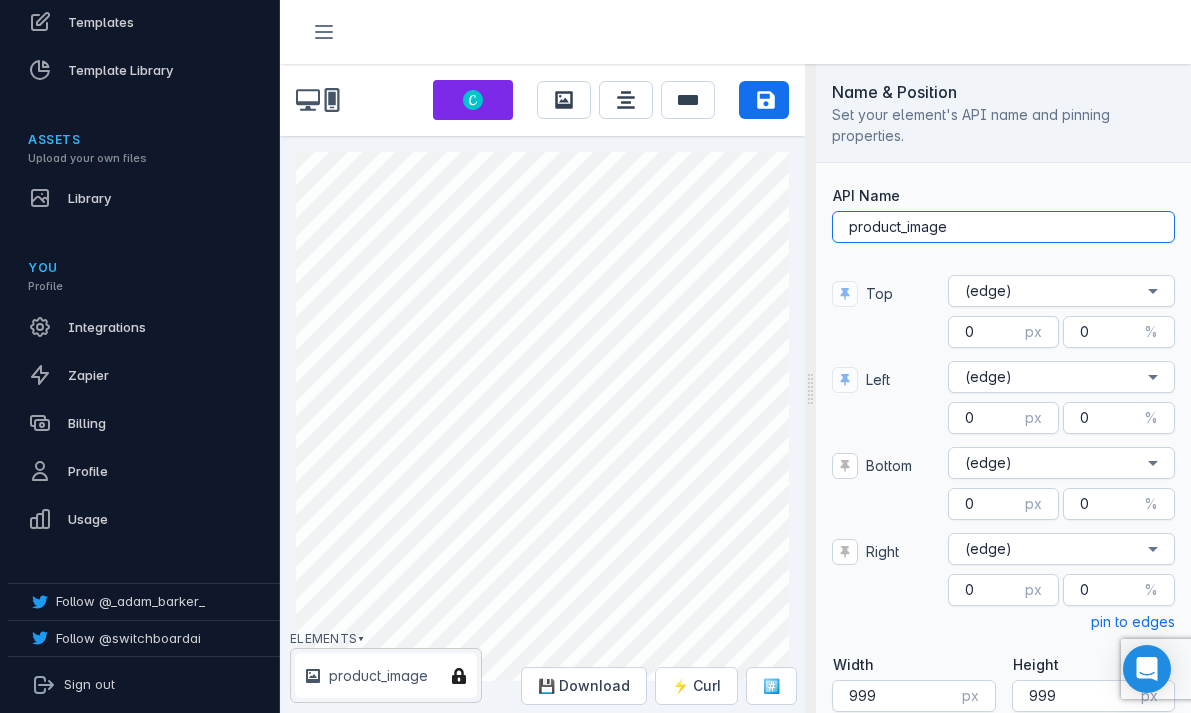 click on "Switchboard Canvas  The Template Designer is experienced best on a desktop or on a device with a horizontal resolution greater than 768 pixels.  Design on Canva Add an Image Add Text Add Rectangle Save Elements  ▾  product_image   💾 Download   ⚡️ Curl
#️⃣
Name & Position  Set your element's API name and pinning properties.  product_image API Name Top (edge) 0 px 0 % Left (edge) 0 px 0 % Bottom (edge) 0 px 0 % Right (edge) 0 px 0 % pin to edges 999 Width px 999 Height px 0 Angle deg Corner Radius 0 0 Image Manage the appearance of text in this element. choose image #ff0000 Fill Color   Fill SVG with solid color #ff0000 Stroke Color Stroke Width 0 0 Left Center Right Horizontal Alignment Top Middle Bottom Vertical Alignment   Use Smart Focus  Focus on the most important part of the image.    Contain image in bounding box  Fit the image inside the bounding box or zoom to fill.  Foreground & Background  Control other design properties such as background and highlighting.  #ffffff 1 1 #0000ff 0" at bounding box center [735, 388] 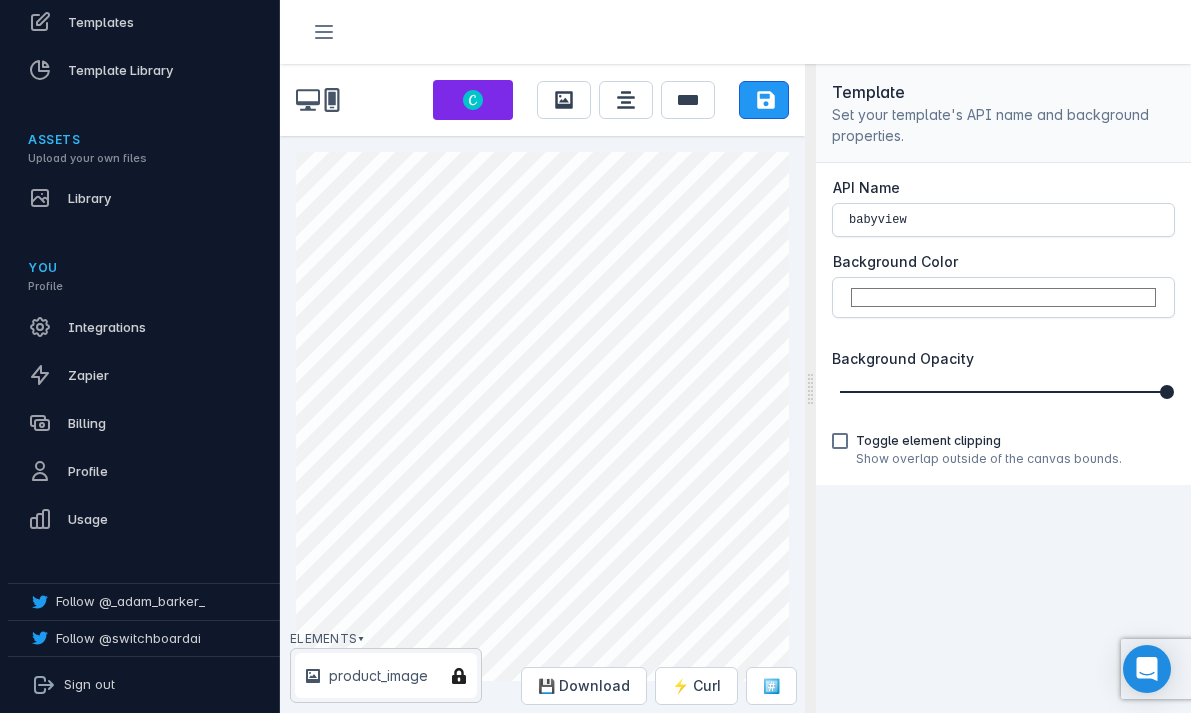 click on "Save" at bounding box center (764, 100) 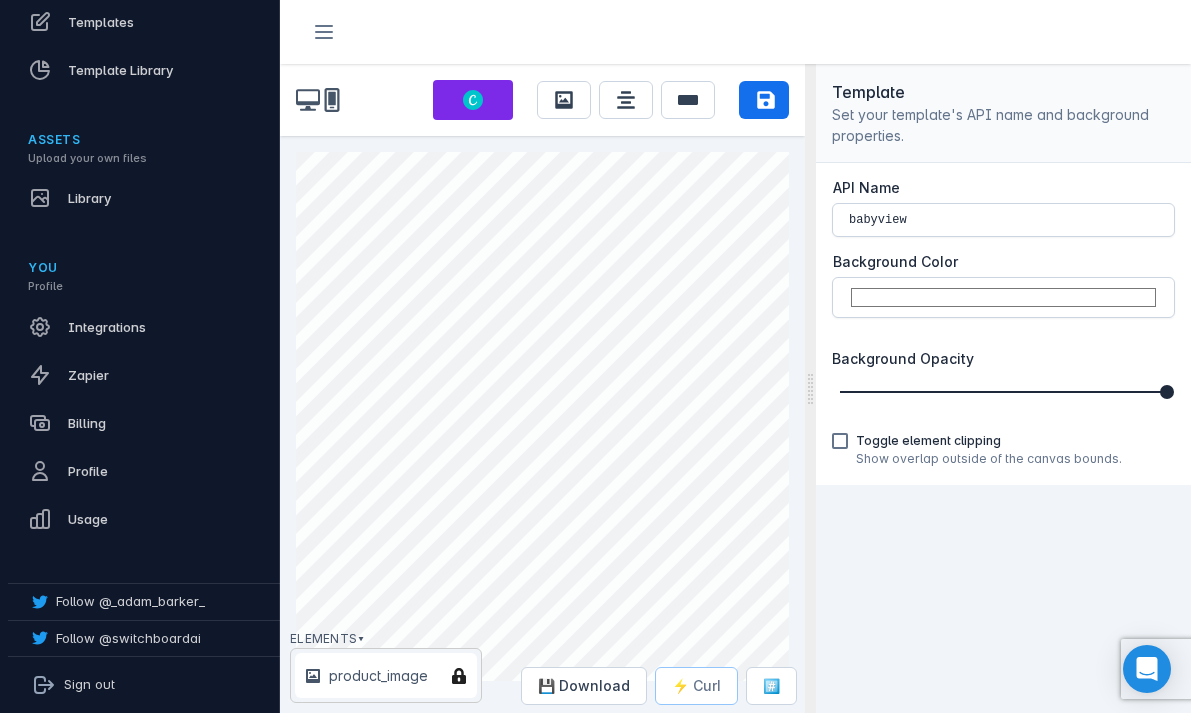 click on "⚡️ Curl" at bounding box center [696, 686] 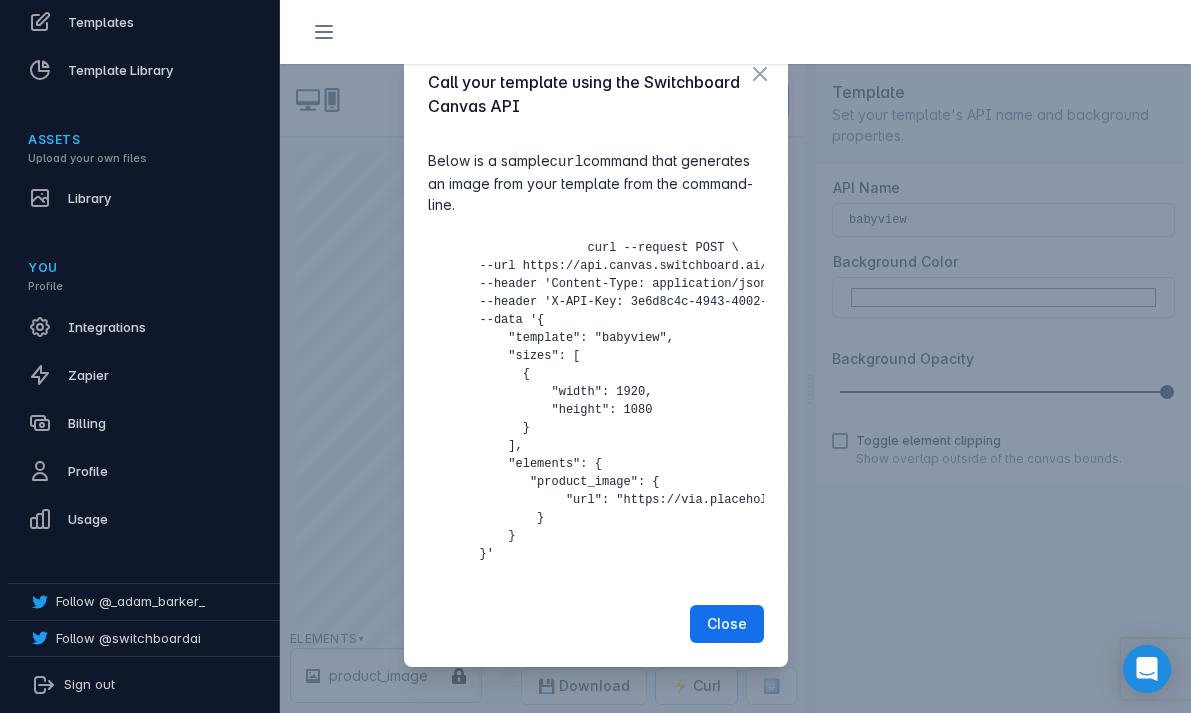 type 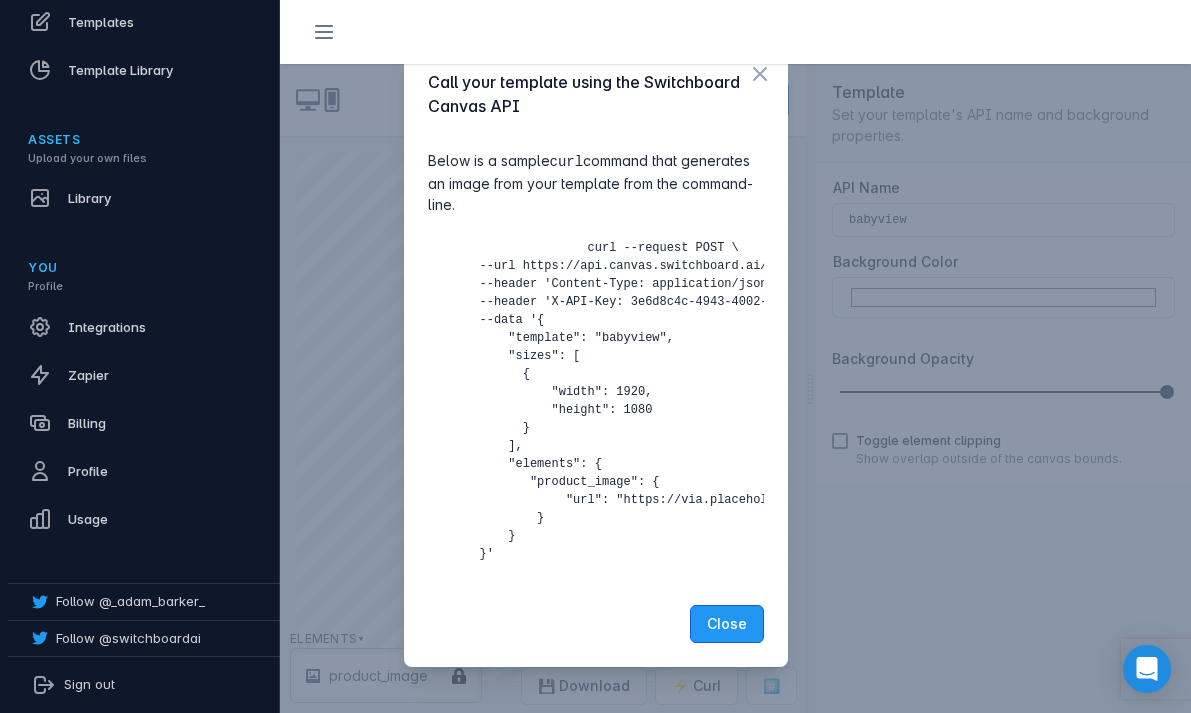 click on "Close" at bounding box center (727, 624) 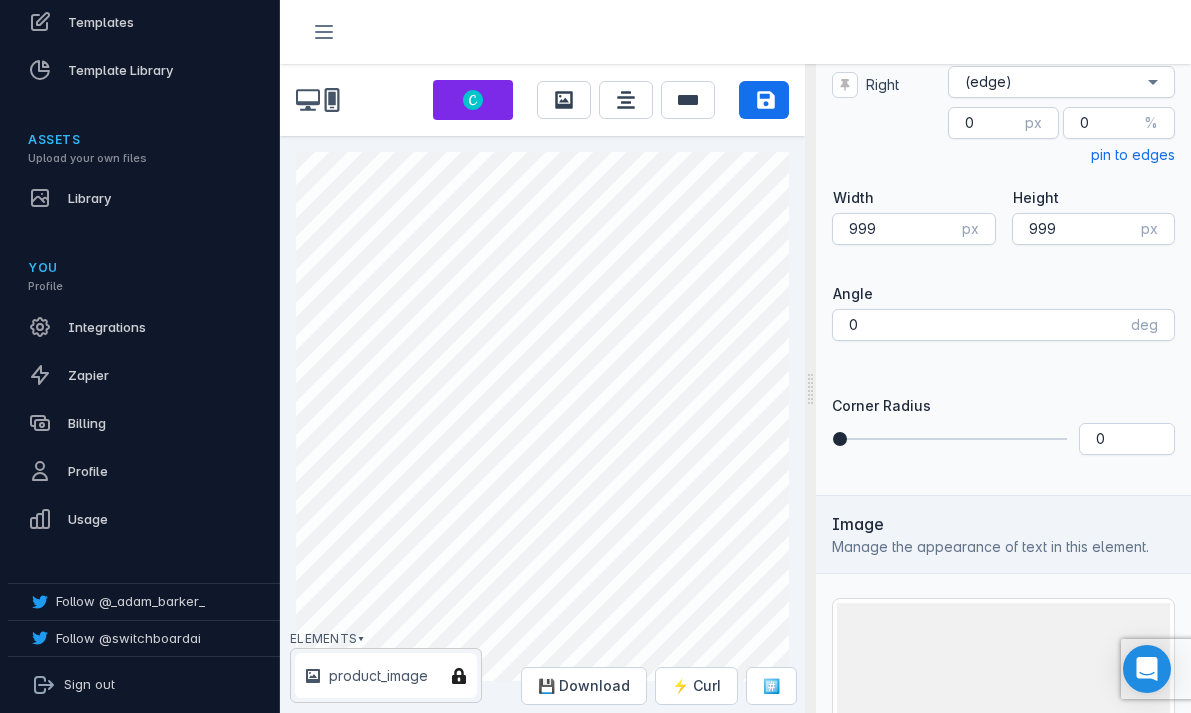 scroll, scrollTop: 738, scrollLeft: 0, axis: vertical 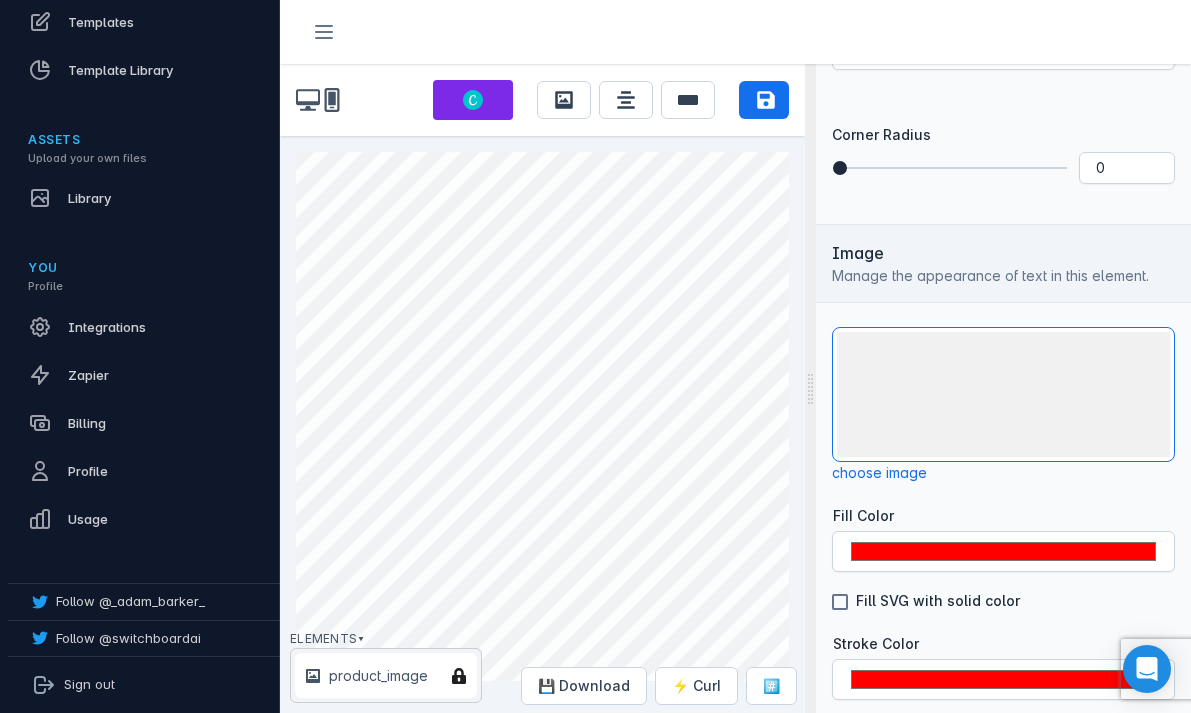 click at bounding box center (1003, 394) 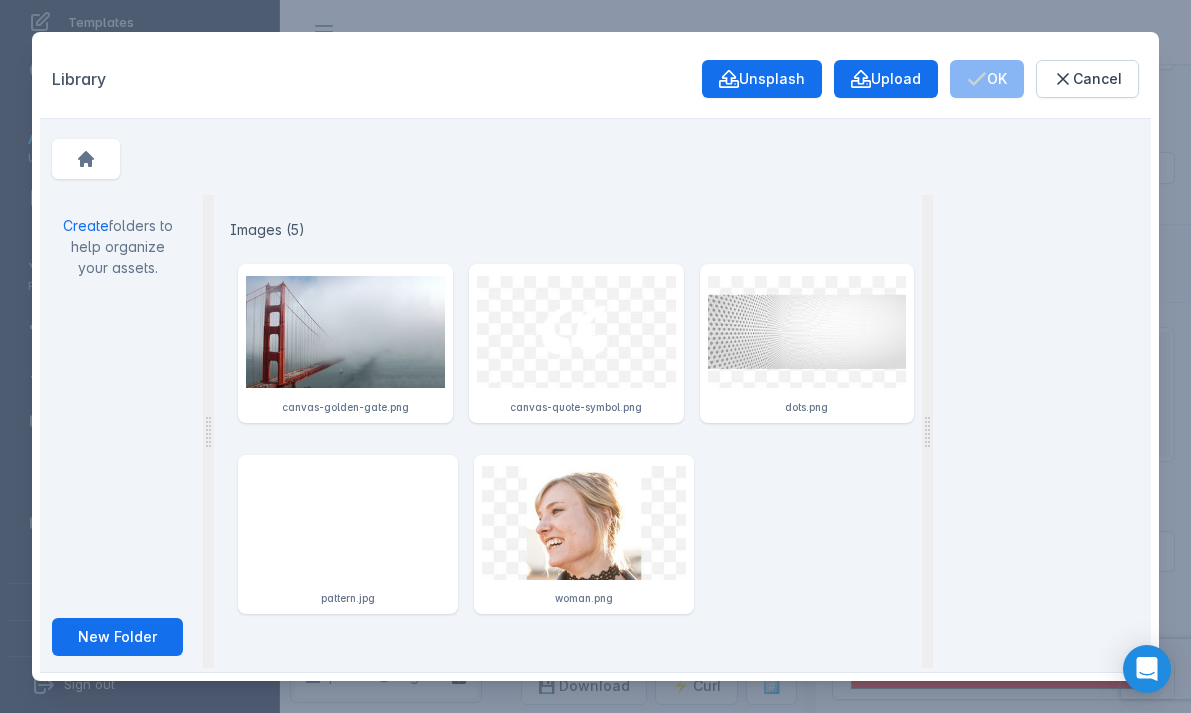 click at bounding box center [345, 332] 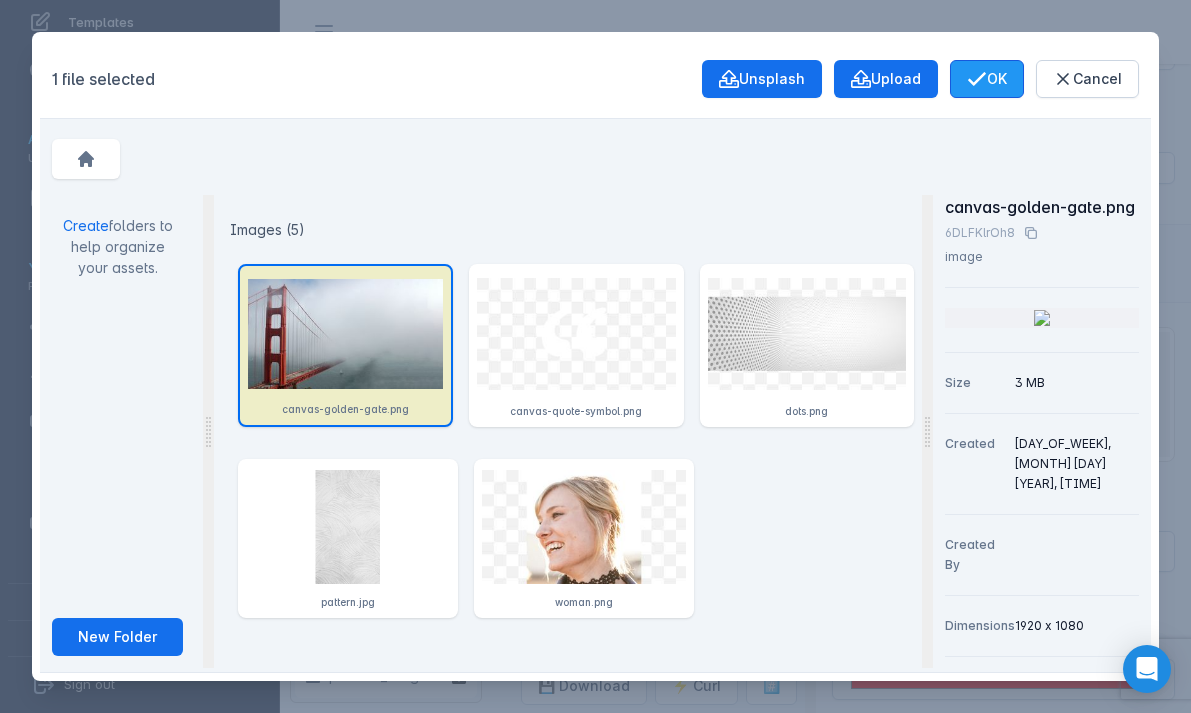 click on "OK" at bounding box center [886, 79] 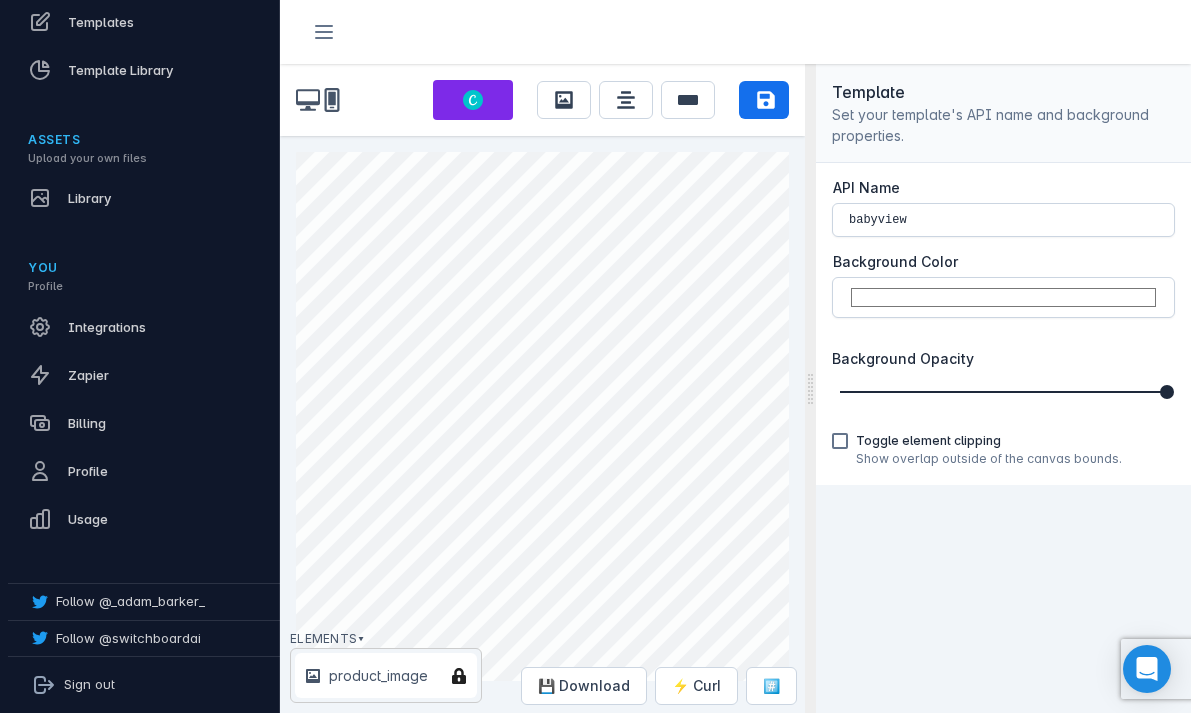 scroll, scrollTop: 0, scrollLeft: 0, axis: both 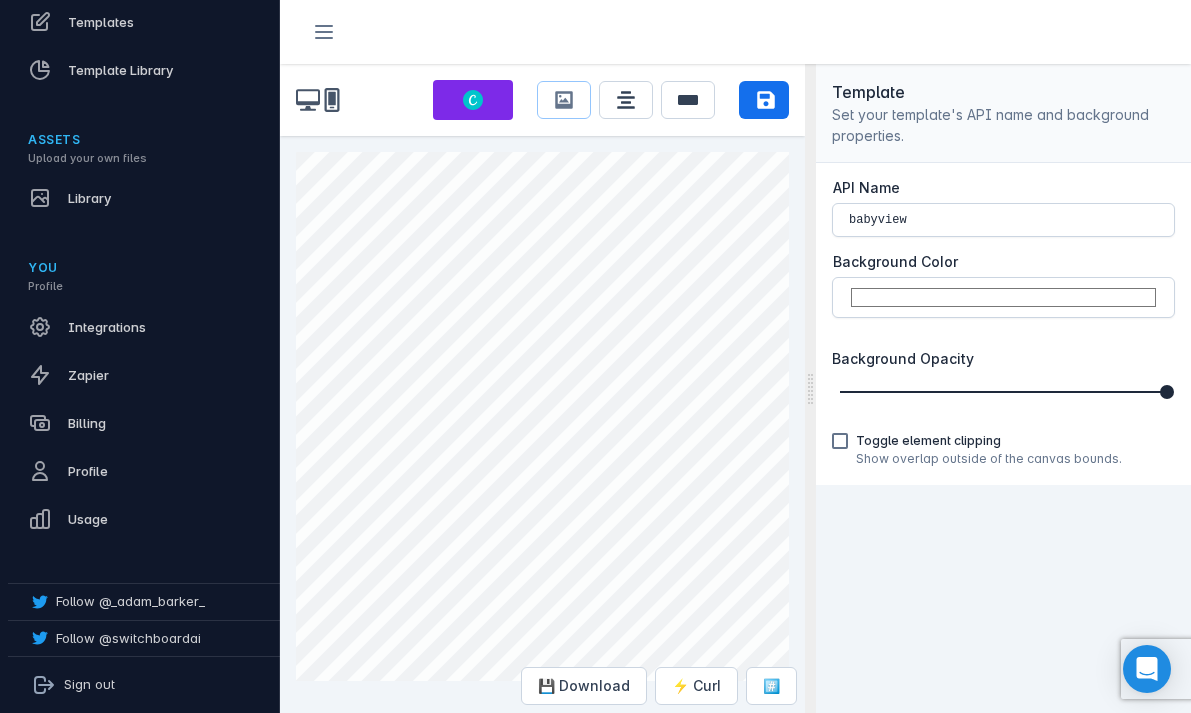 click on "Add an Image" at bounding box center [564, 100] 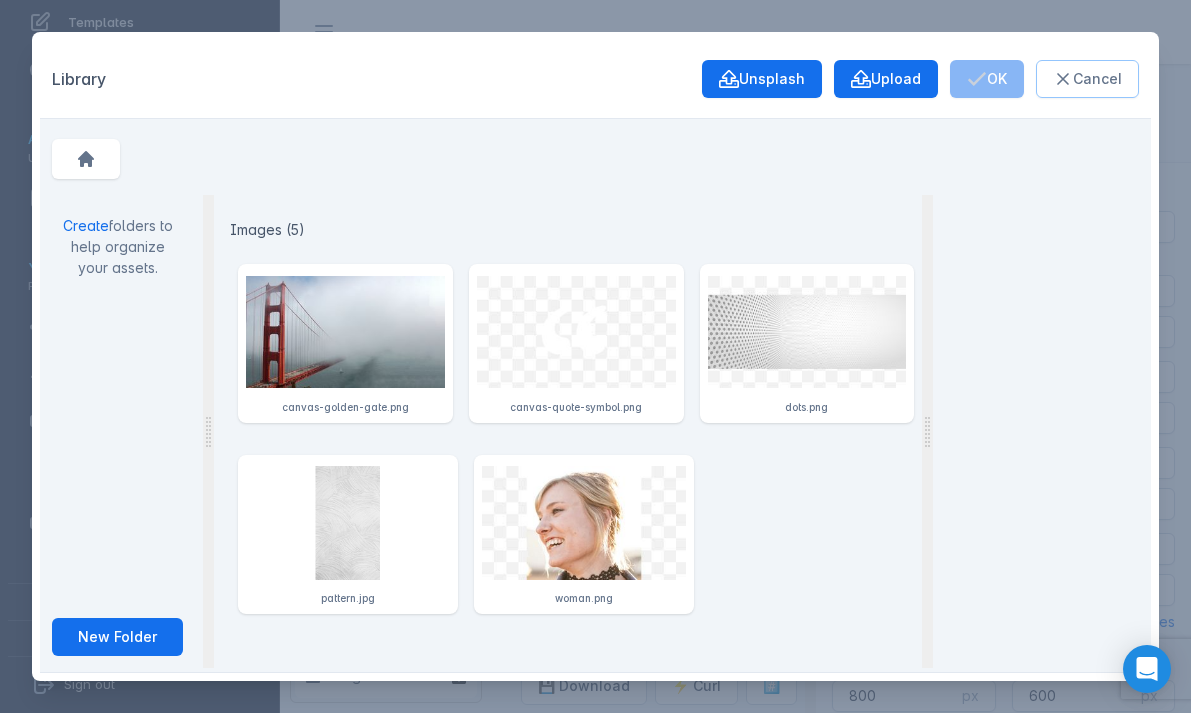 click on "Cancel" at bounding box center (1087, 79) 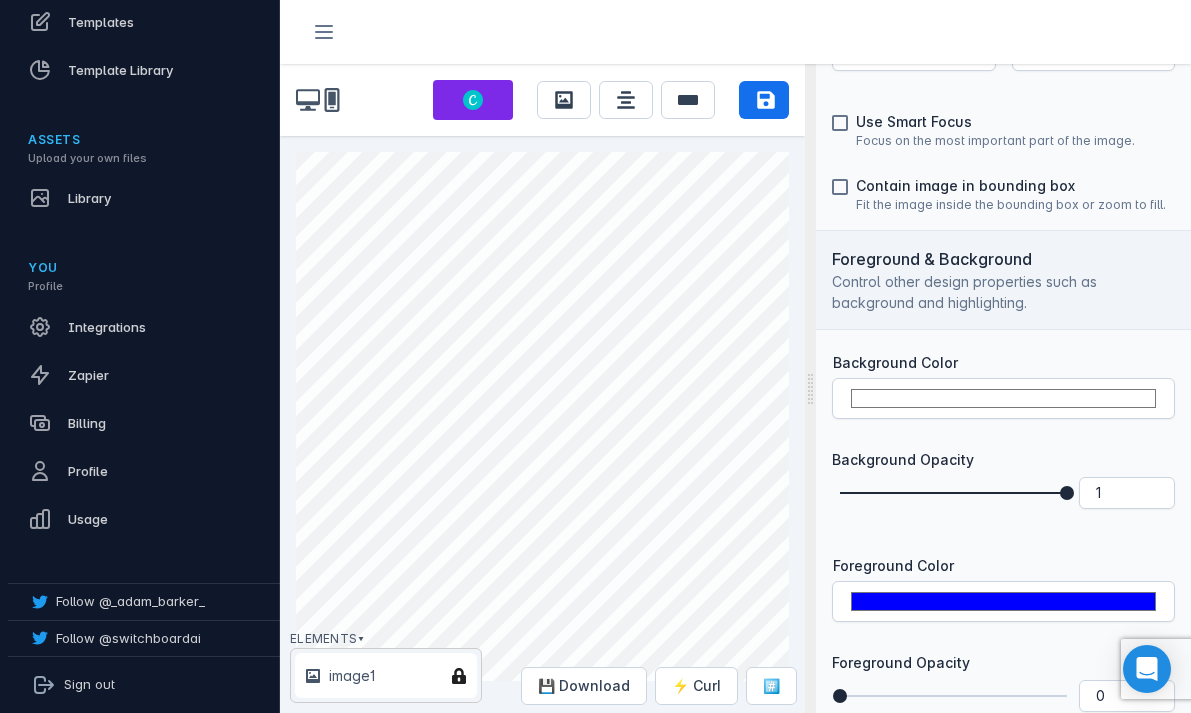 scroll, scrollTop: 1735, scrollLeft: 0, axis: vertical 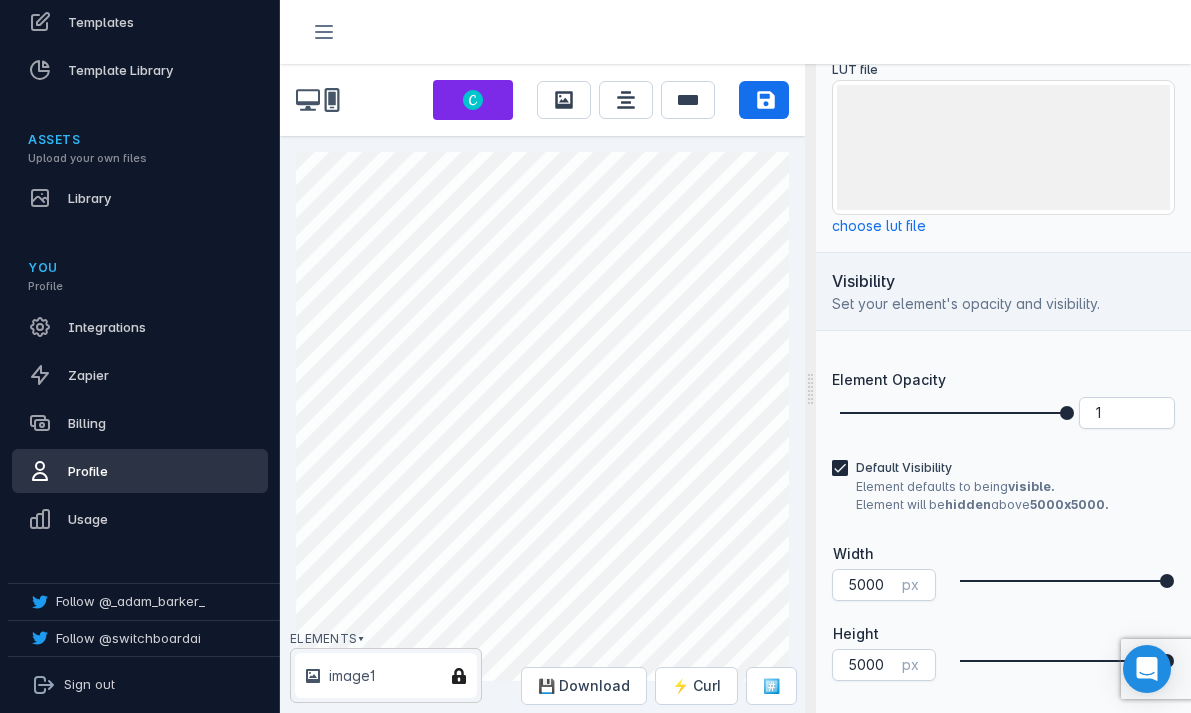 click on "Profile" at bounding box center [140, 471] 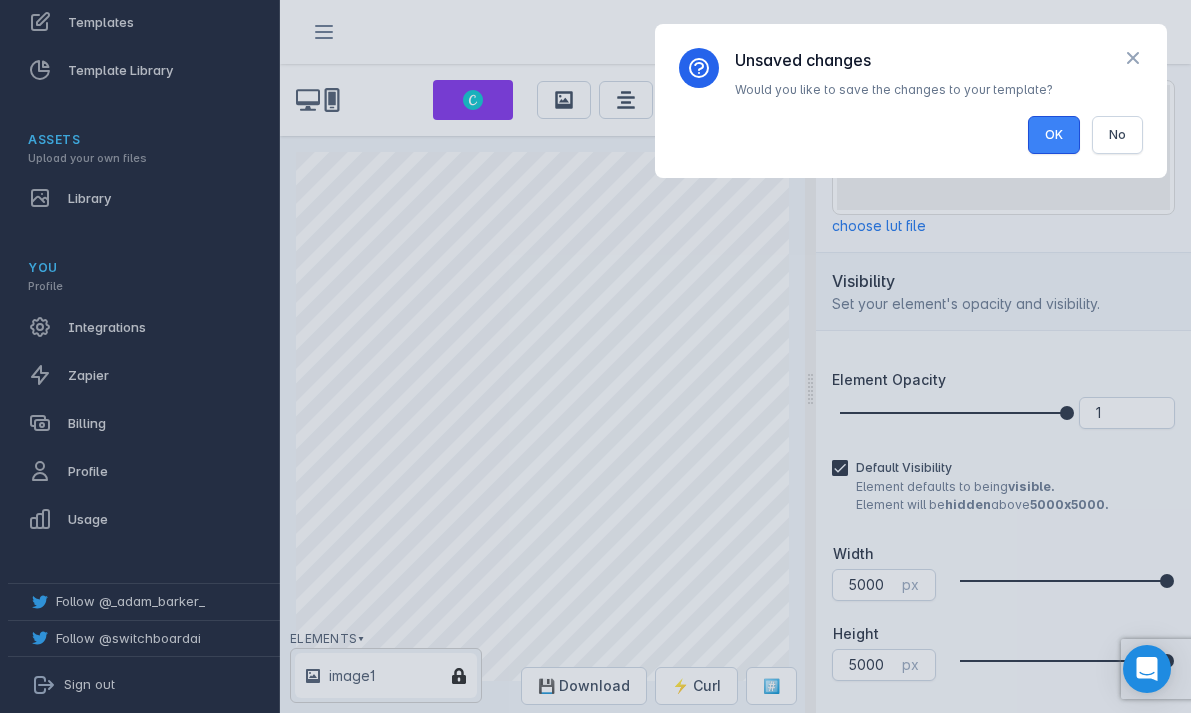click on "OK" at bounding box center (1054, 135) 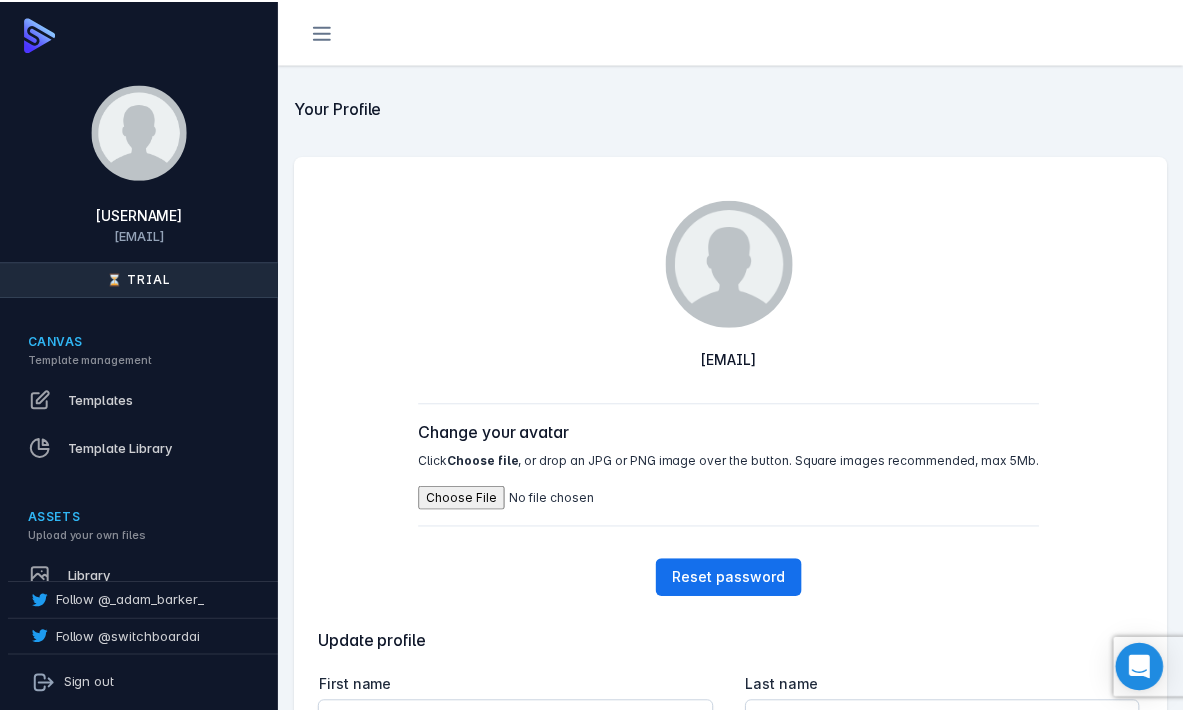 scroll, scrollTop: 262, scrollLeft: 0, axis: vertical 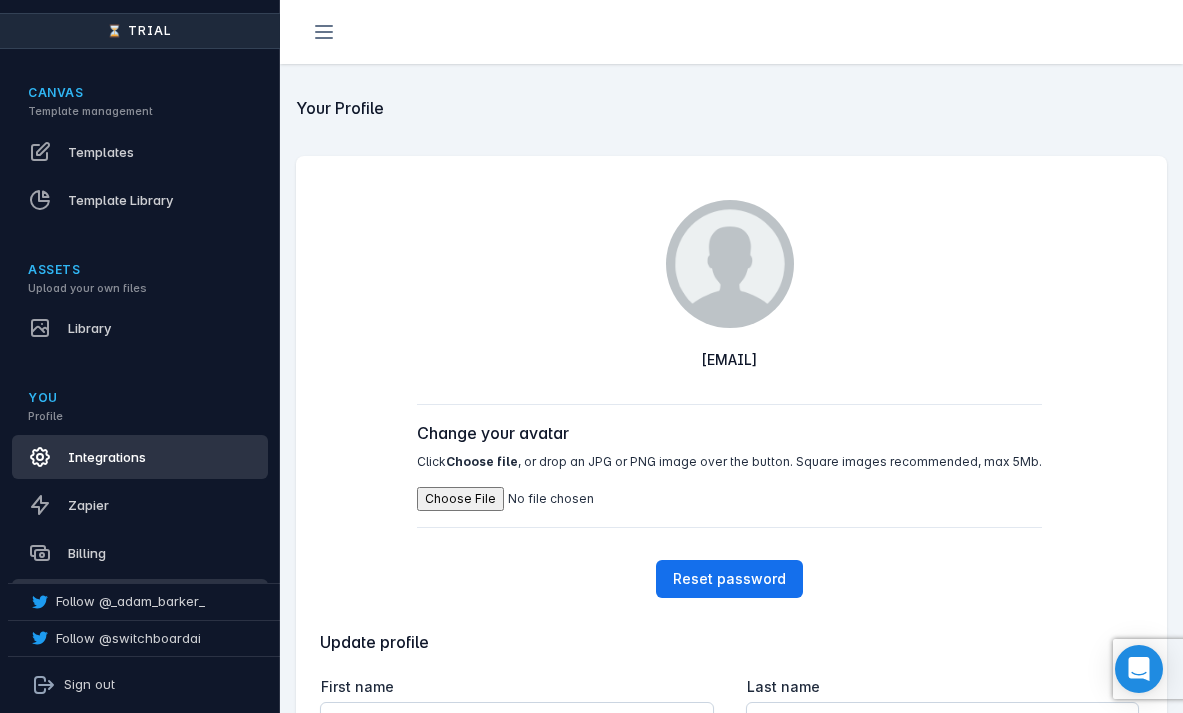 click on "Integrations" at bounding box center [140, 457] 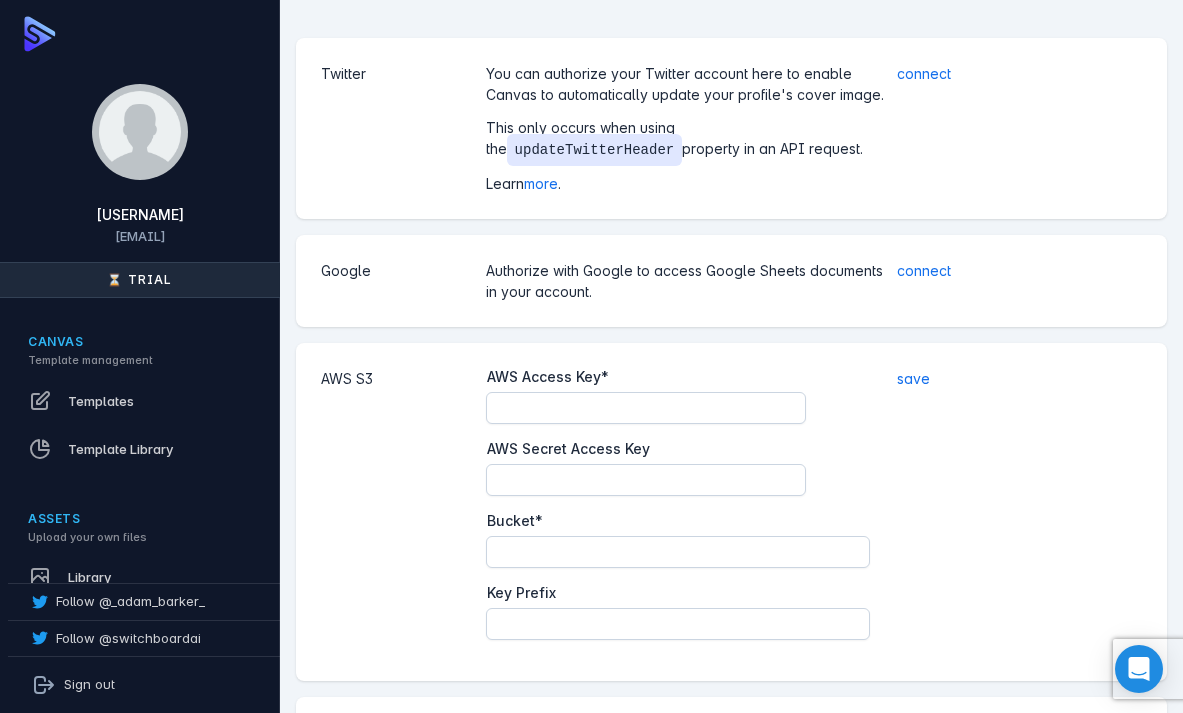 scroll, scrollTop: 565, scrollLeft: 0, axis: vertical 